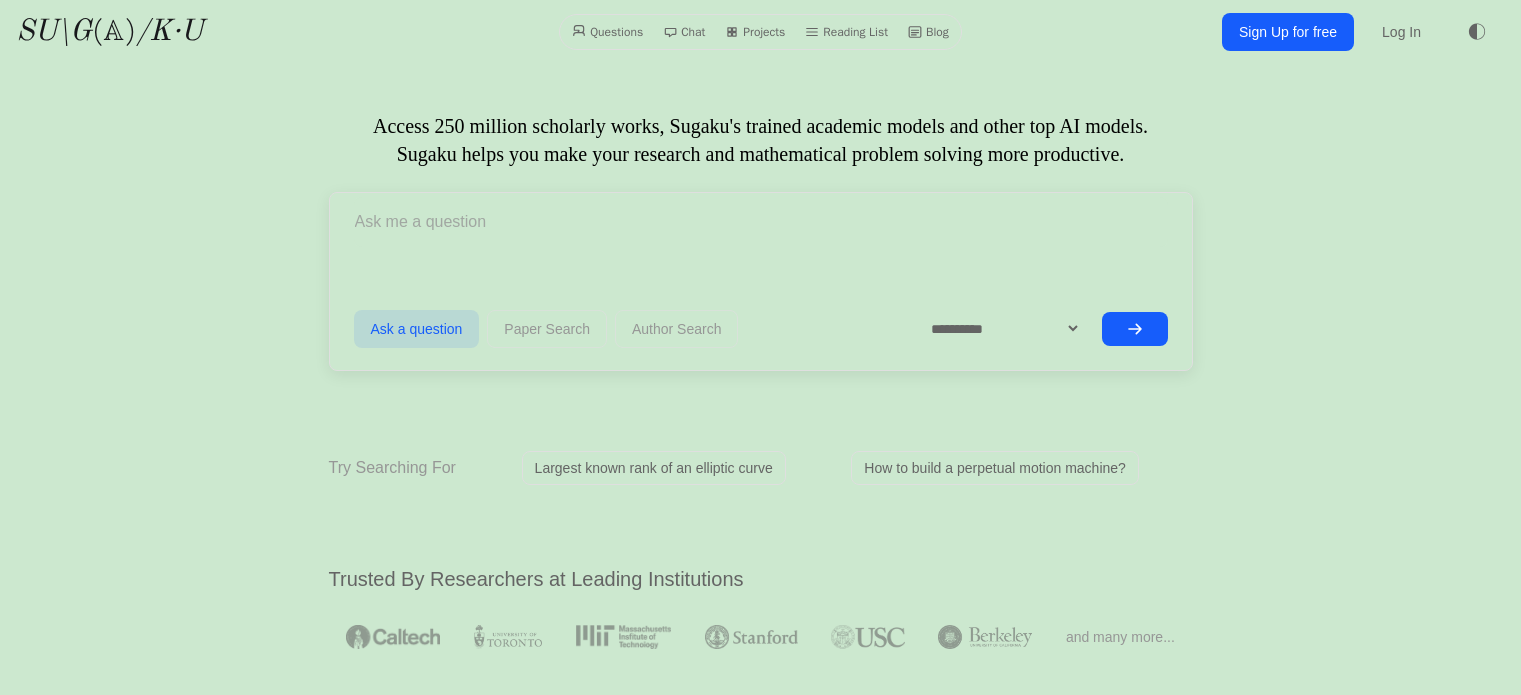 scroll, scrollTop: 0, scrollLeft: 0, axis: both 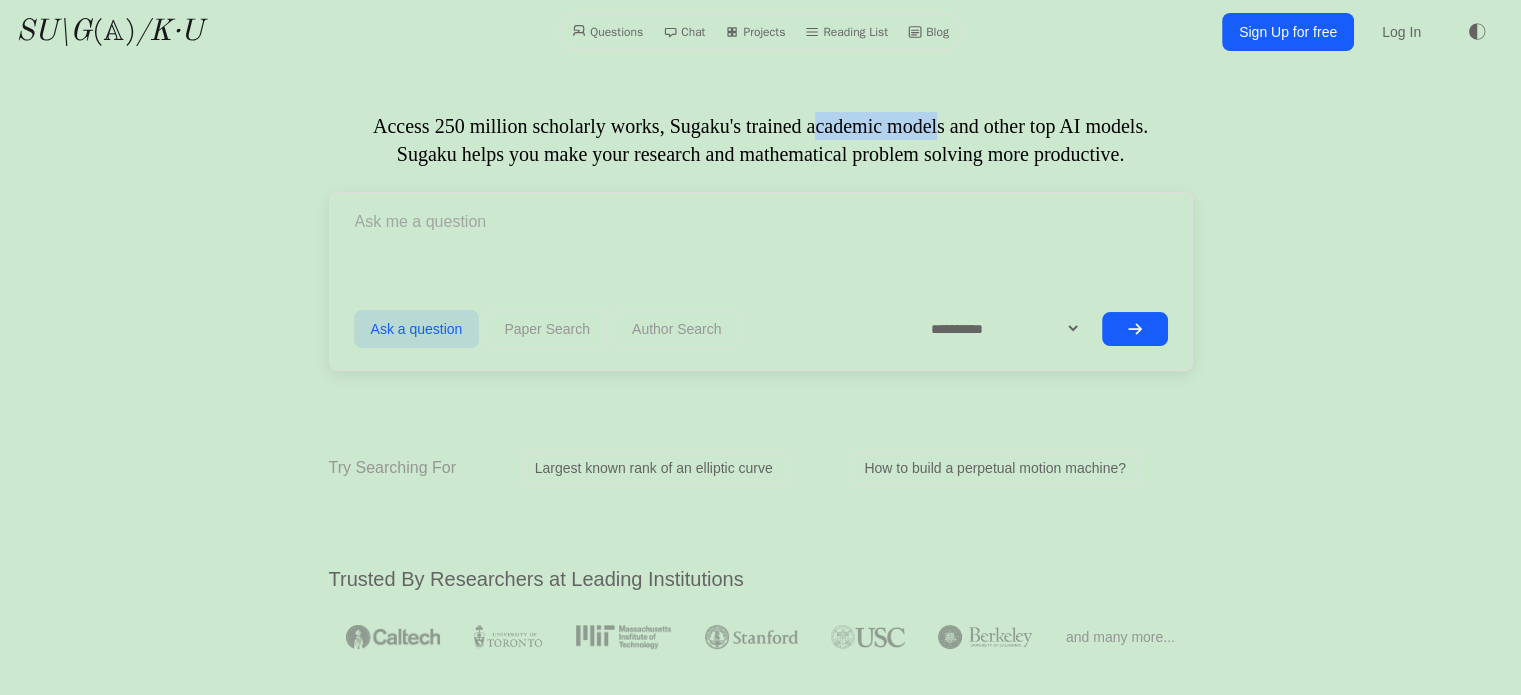drag, startPoint x: 676, startPoint y: 124, endPoint x: 780, endPoint y: 127, distance: 104.04326 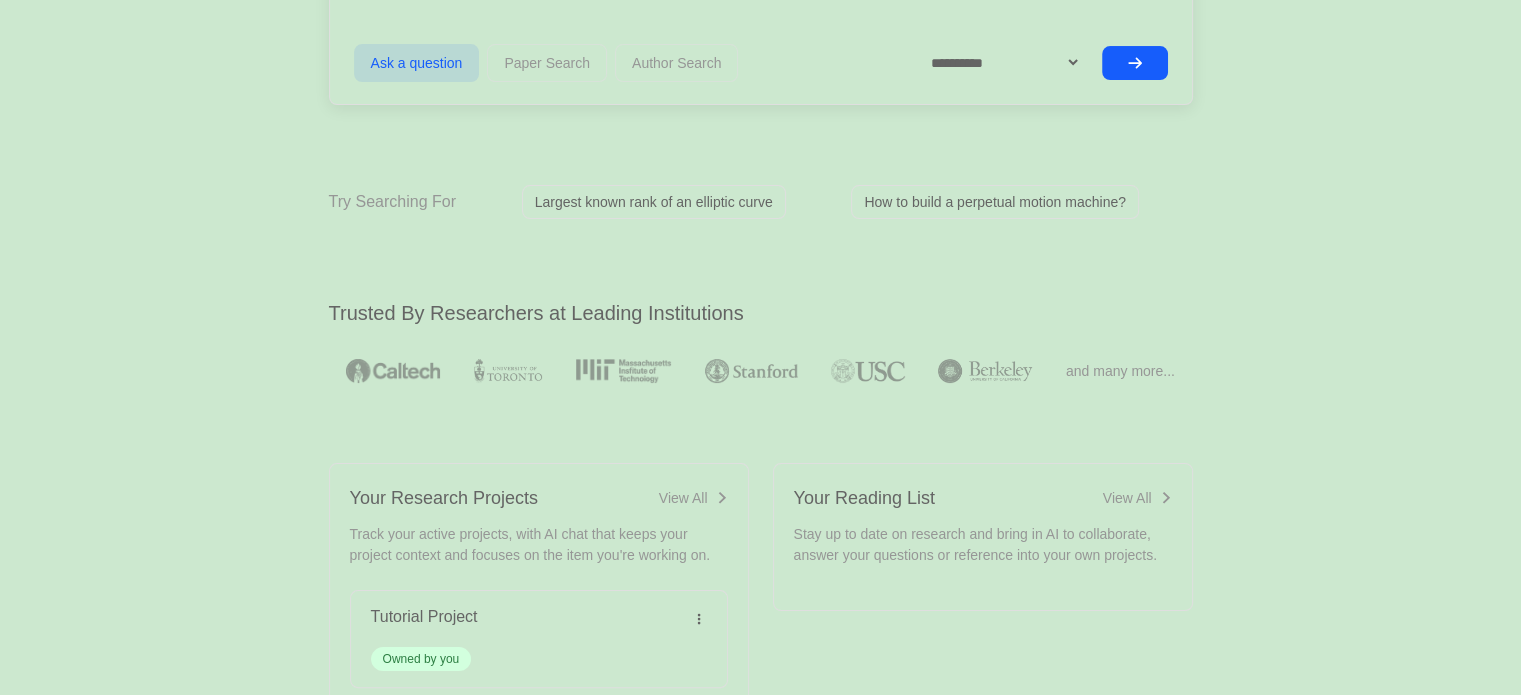 scroll, scrollTop: 0, scrollLeft: 0, axis: both 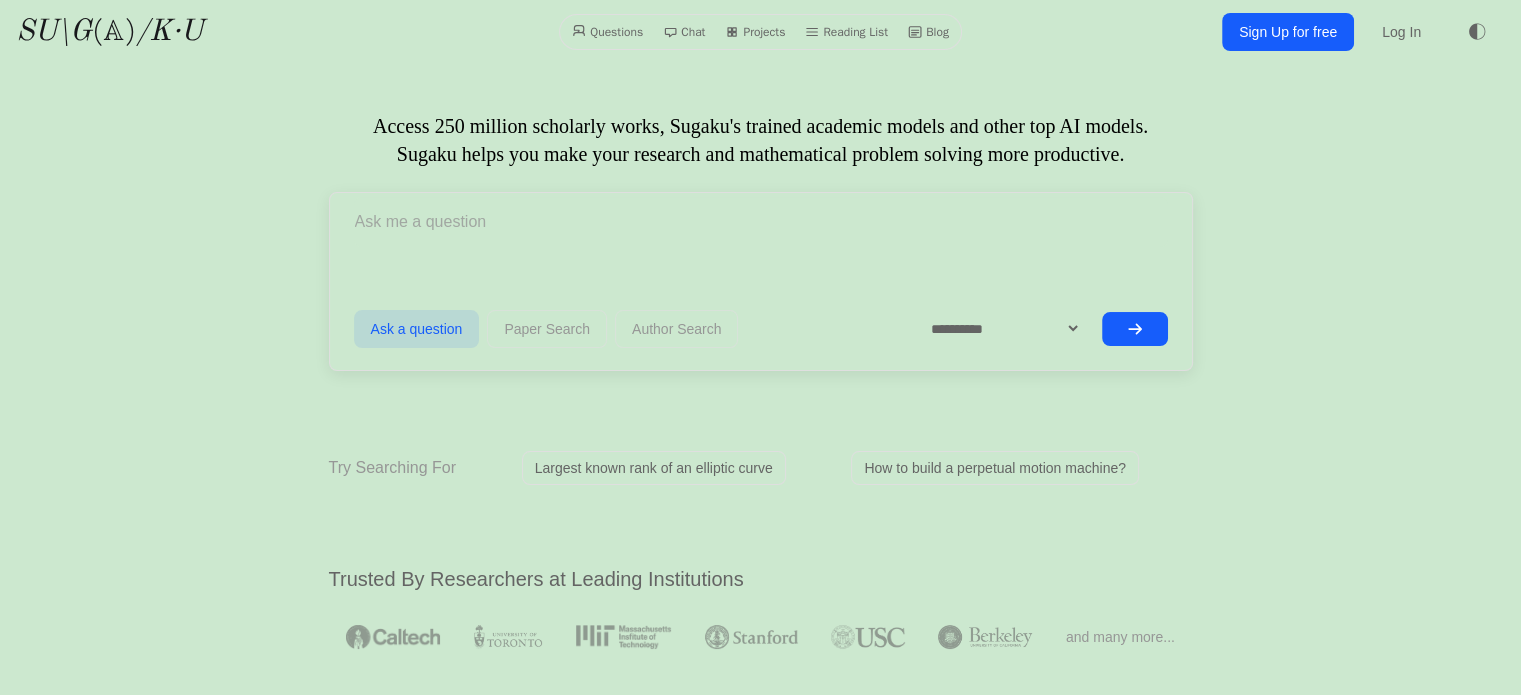 click at bounding box center [761, 226] 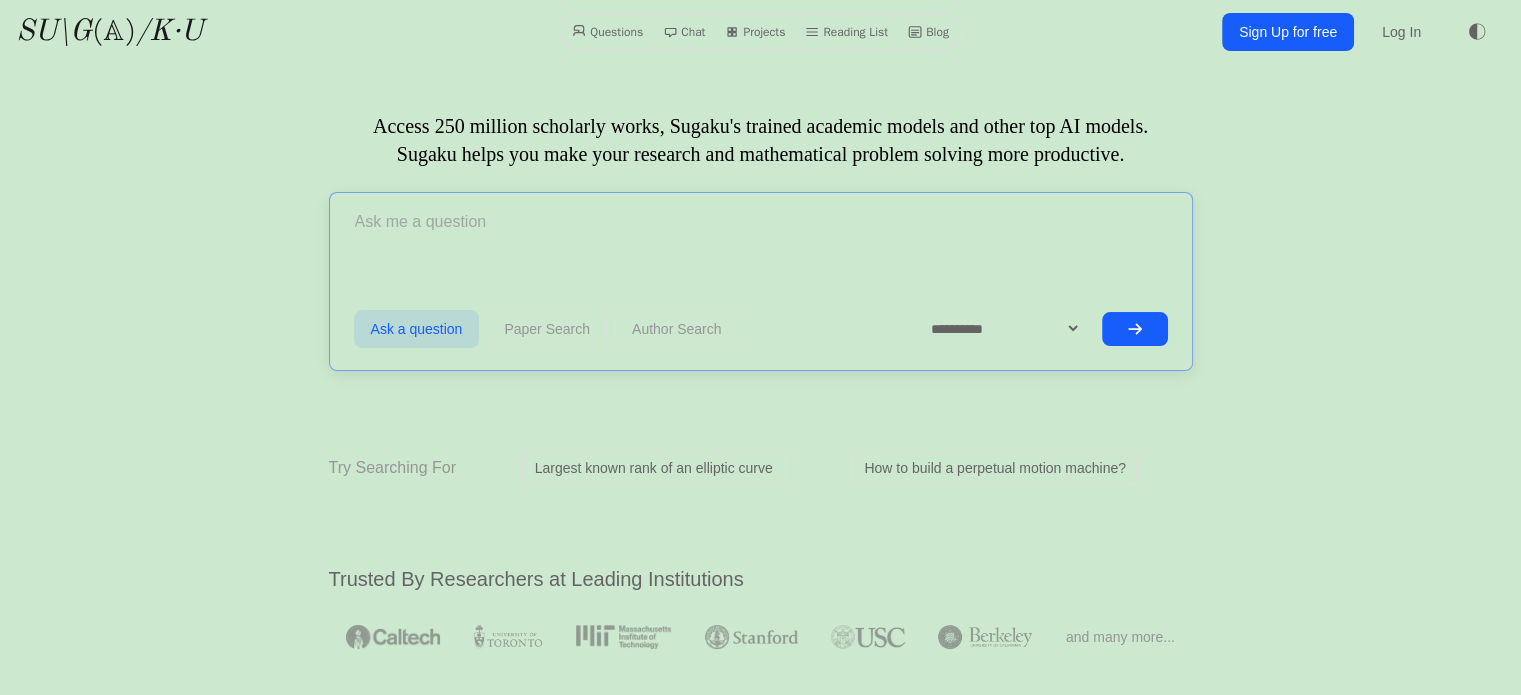 click at bounding box center (761, 222) 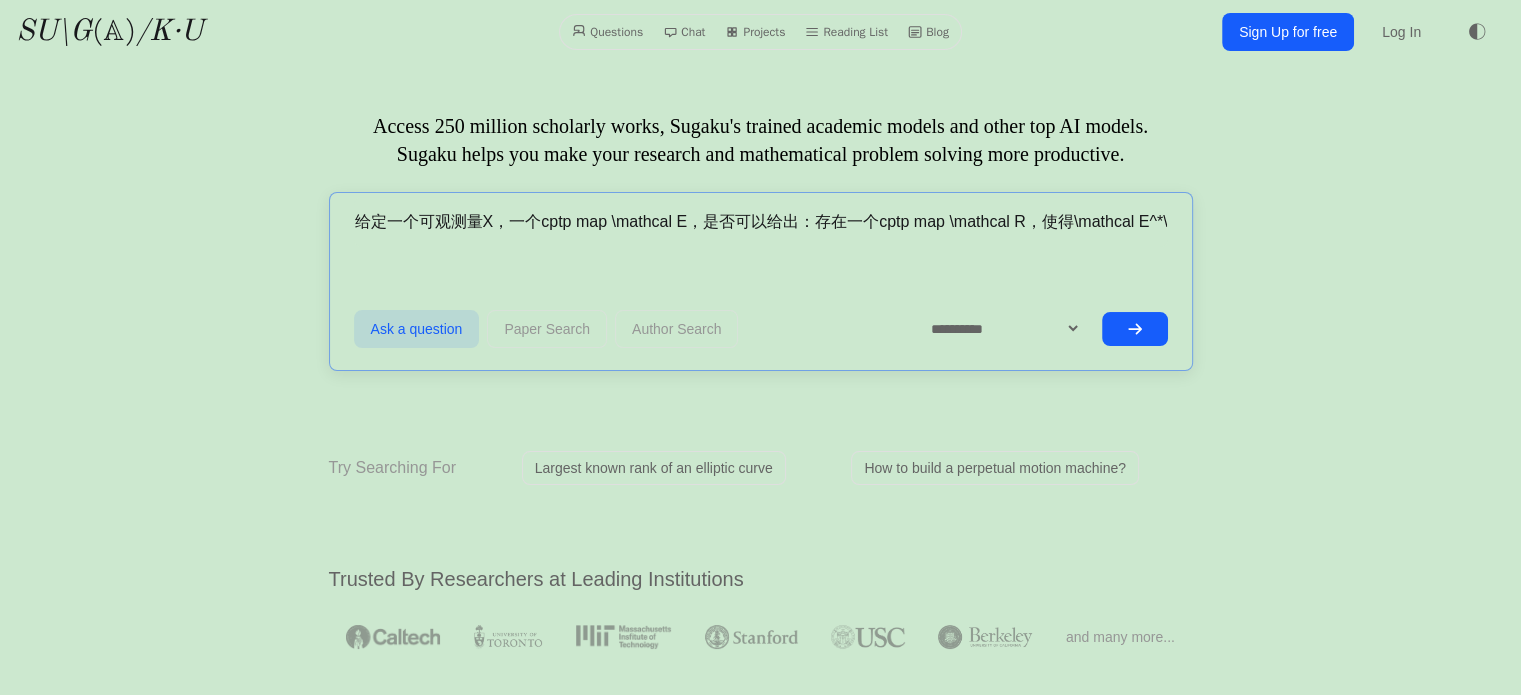 scroll, scrollTop: 0, scrollLeft: 874, axis: horizontal 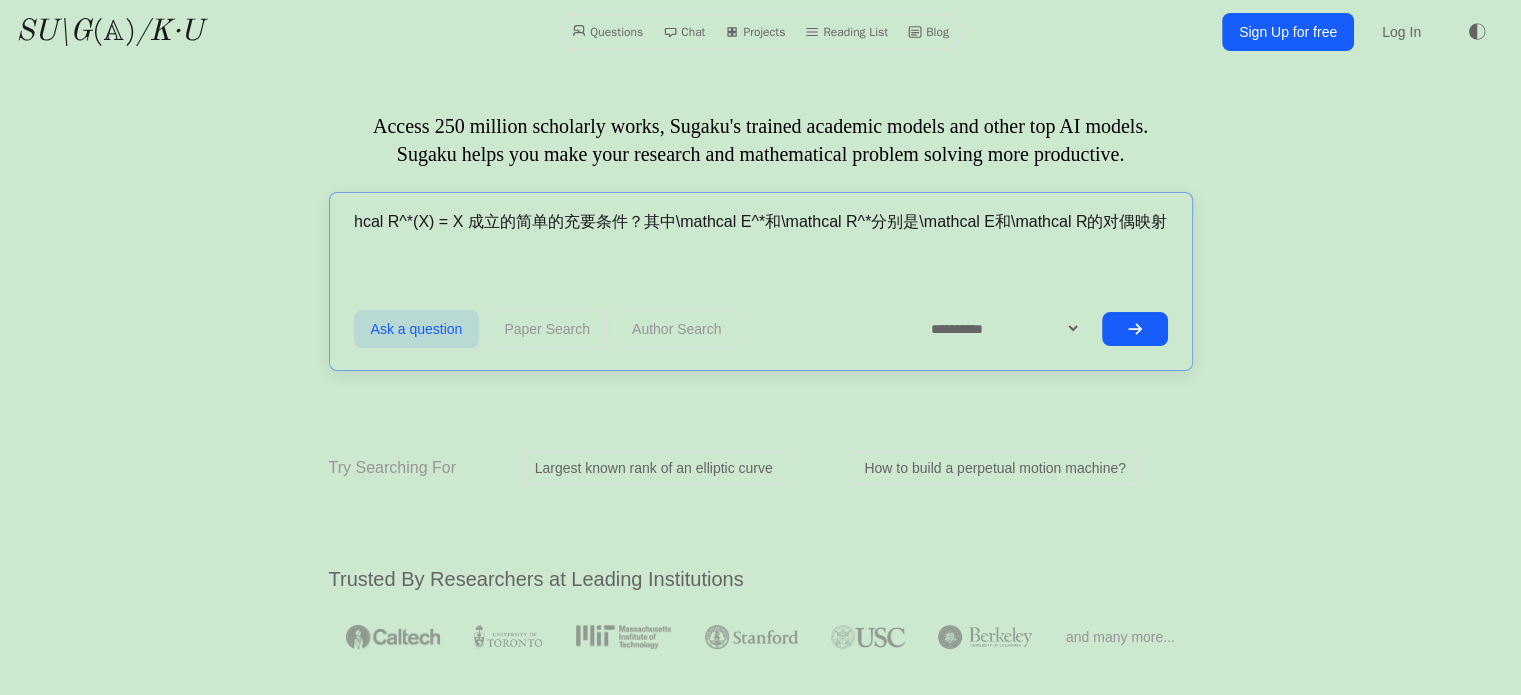 type on "给定一个可观测量X，一个cptp map \mathcal E，是否可以给出：存在一个cptp map \mathcal R，使得\mathcal E^*\circ \mathcal R^*(X) = X 成立的简单的充要条件？其中\mathcal E^*和\mathcal R^*分别是\mathcal E和\mathcal R的对偶映射" 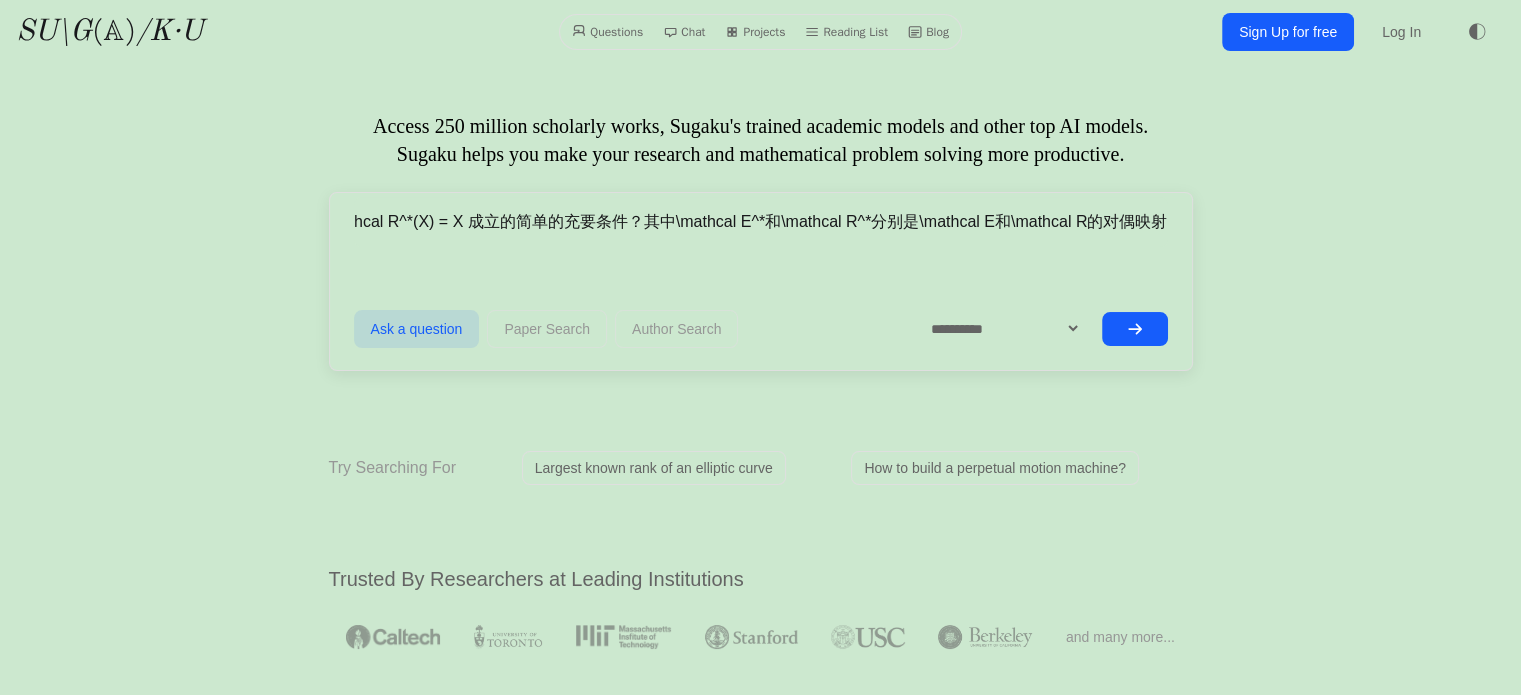 scroll, scrollTop: 0, scrollLeft: 0, axis: both 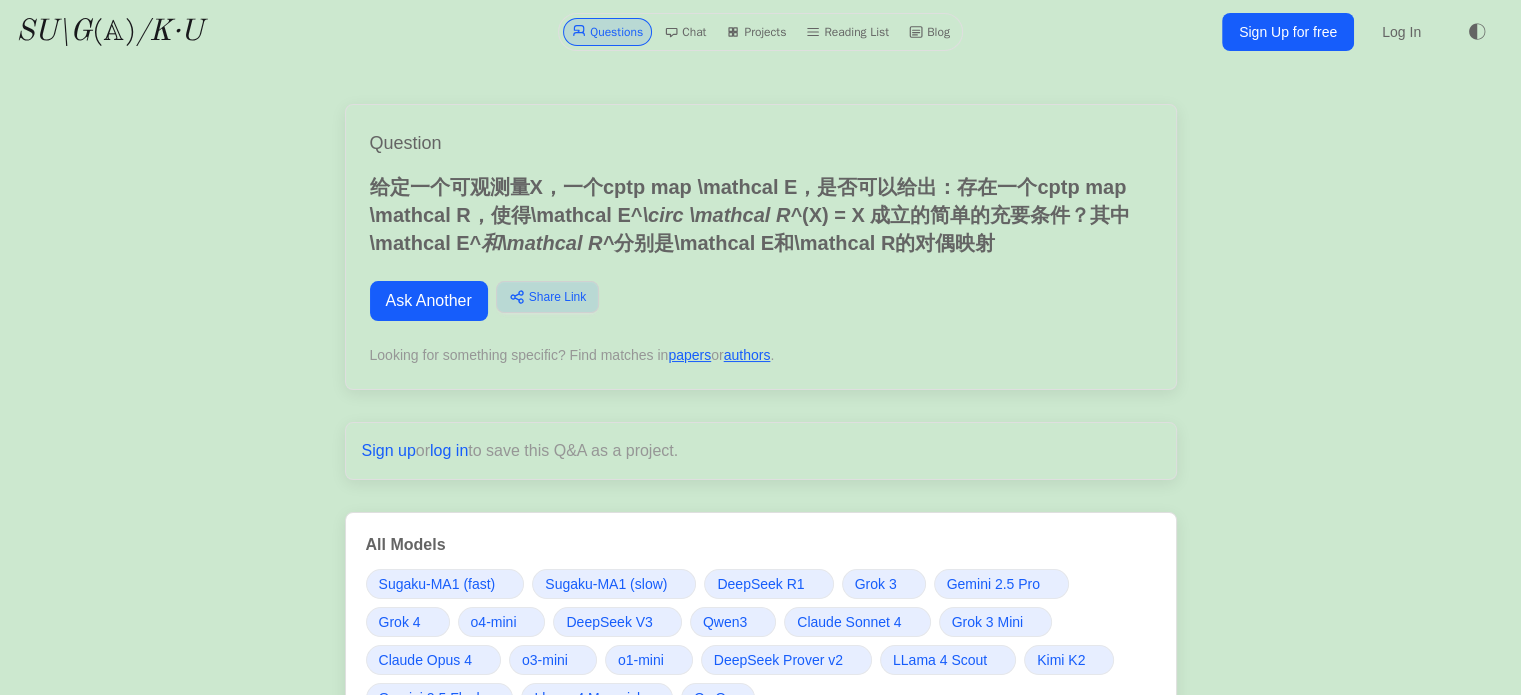 click on "Log In" at bounding box center (1401, 32) 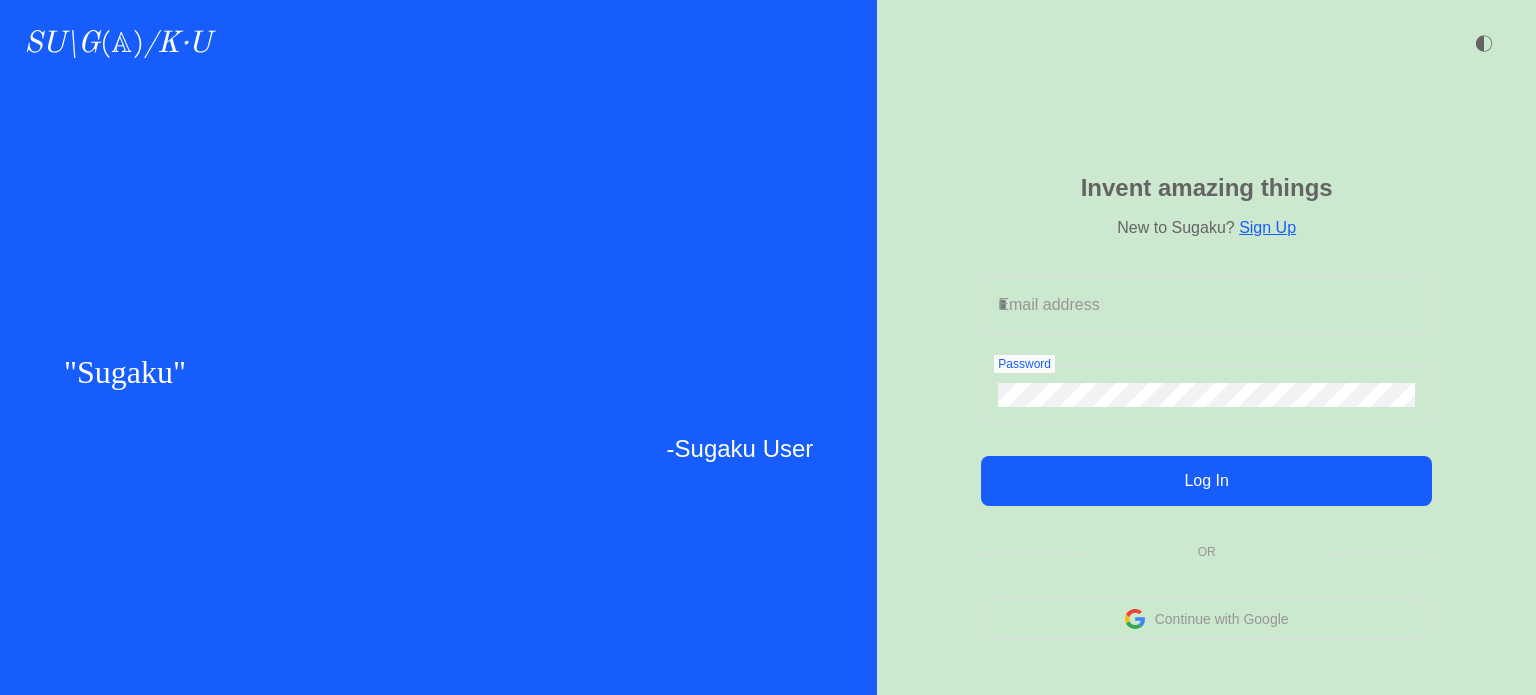 scroll, scrollTop: 0, scrollLeft: 0, axis: both 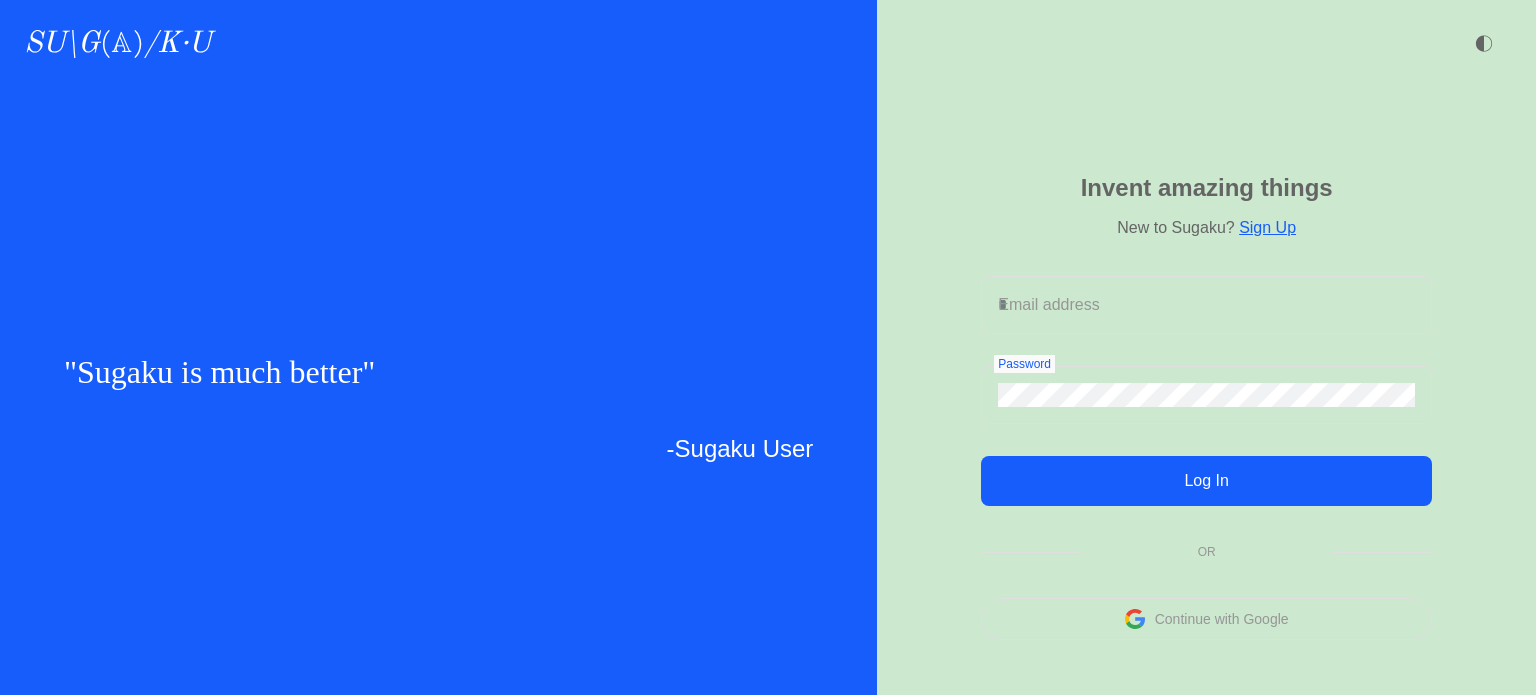 click on "Continue with Google" at bounding box center [1222, 619] 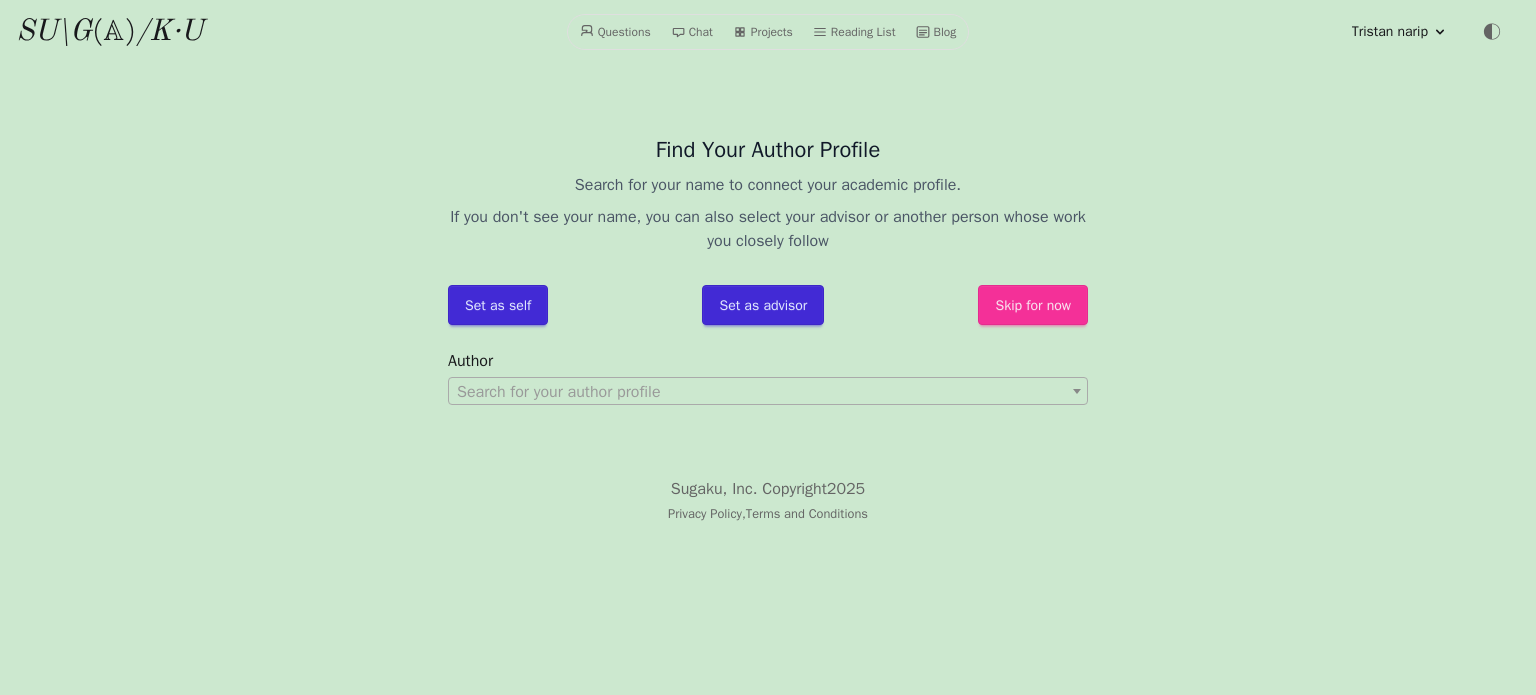 scroll, scrollTop: 0, scrollLeft: 0, axis: both 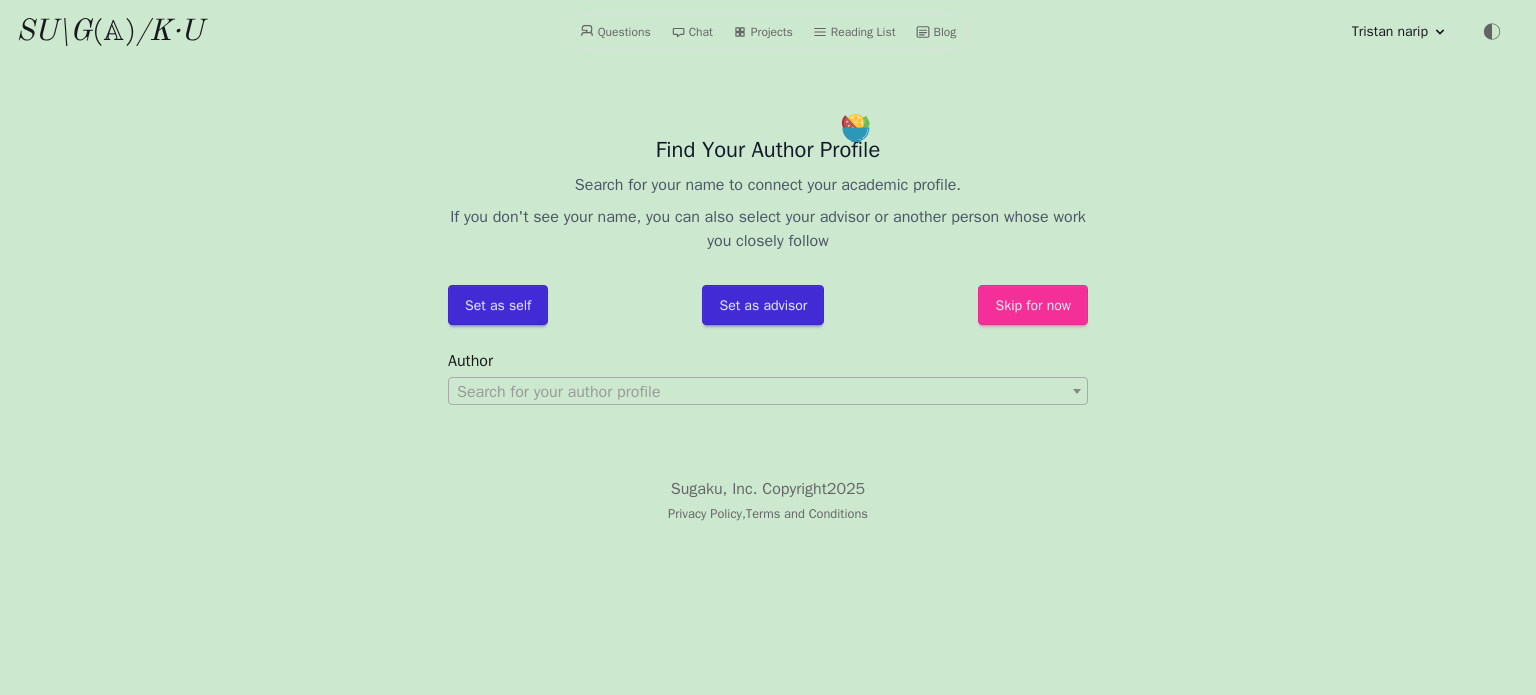 click on "Find Your Author Profile" at bounding box center (768, 150) 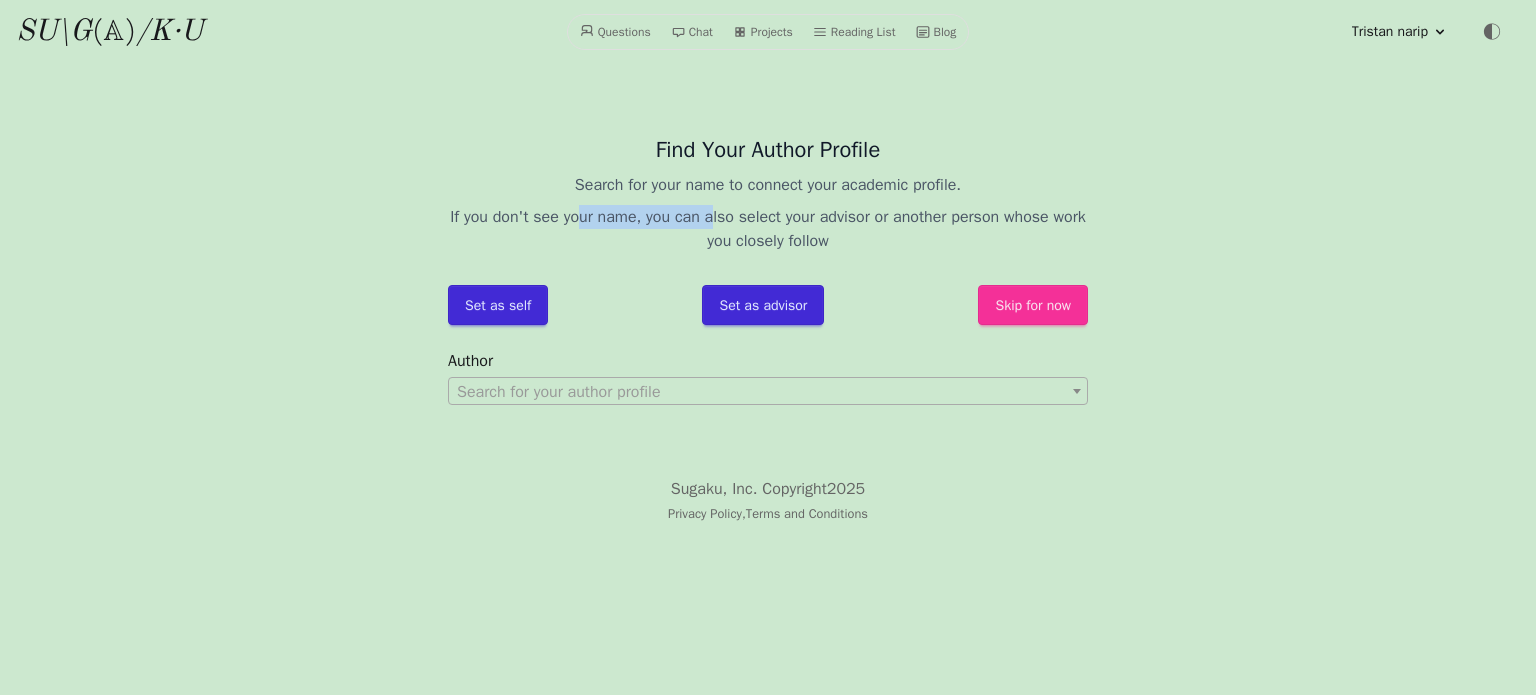drag, startPoint x: 506, startPoint y: 219, endPoint x: 664, endPoint y: 223, distance: 158.05063 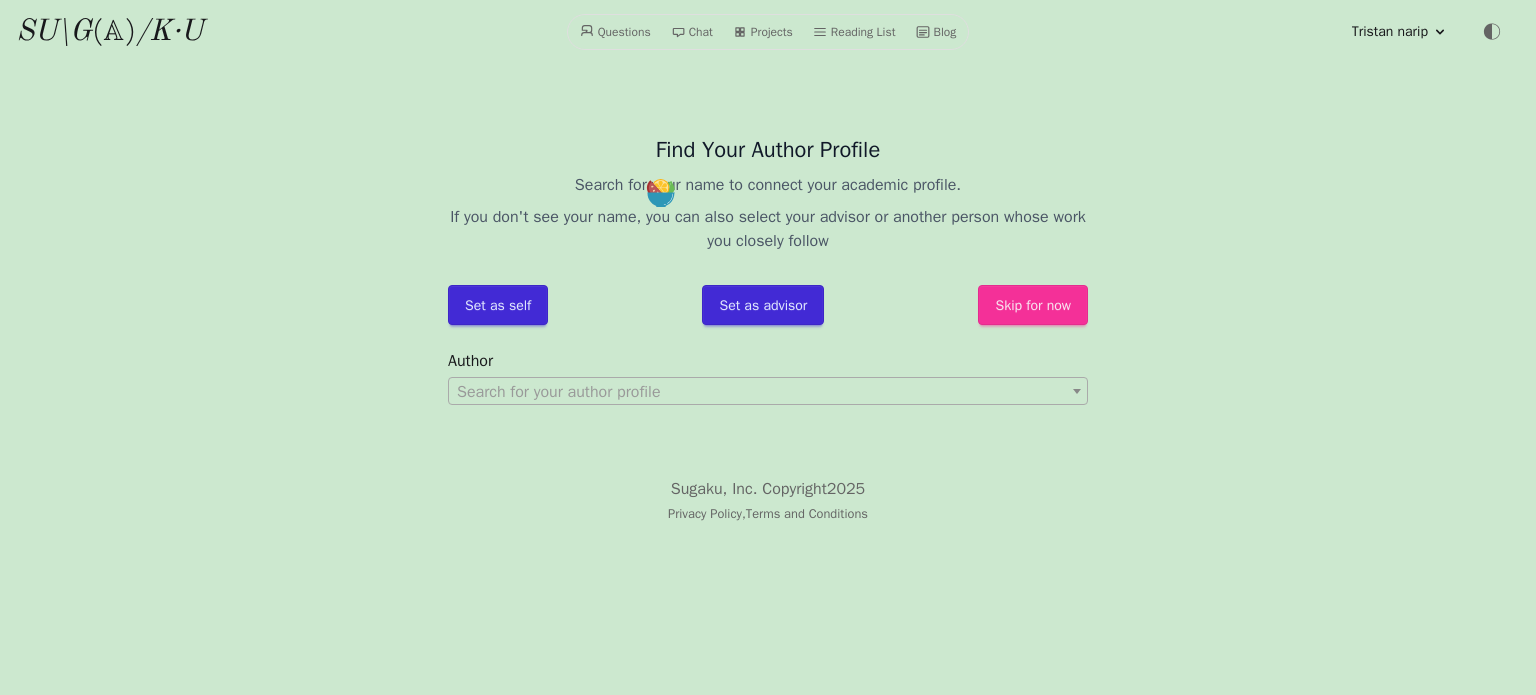 click on "If you don't see your name, you can also select your advisor or another person whose work you closely follow" at bounding box center (768, 229) 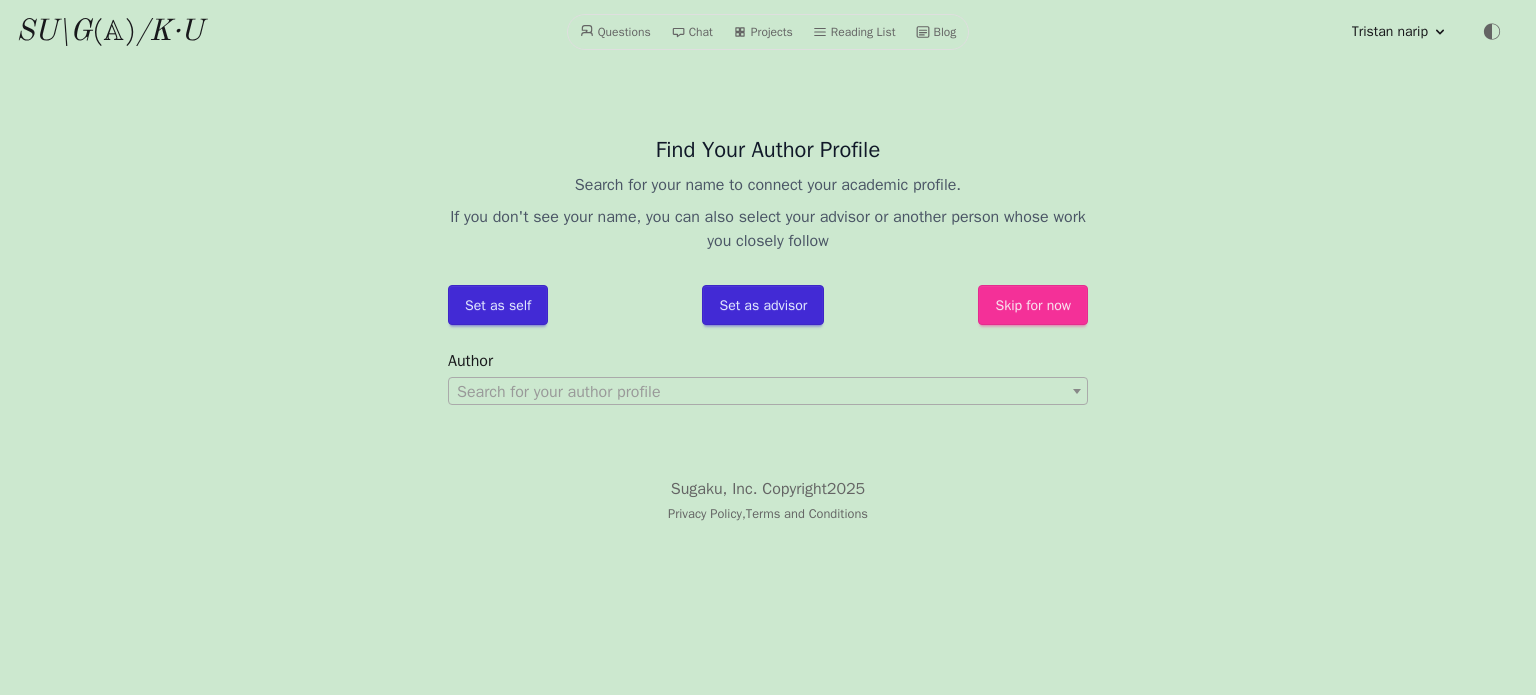 click on "Search for your author profile" at bounding box center [559, 392] 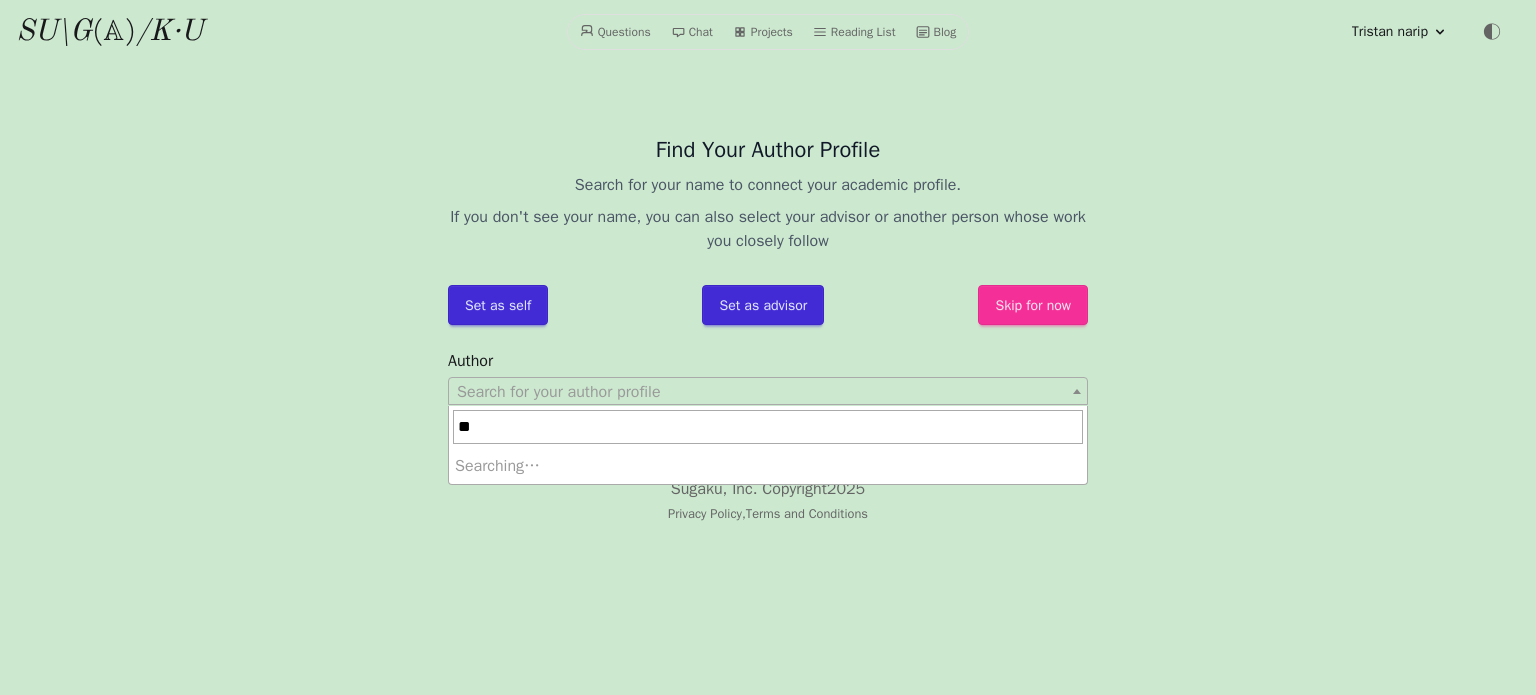type on "*" 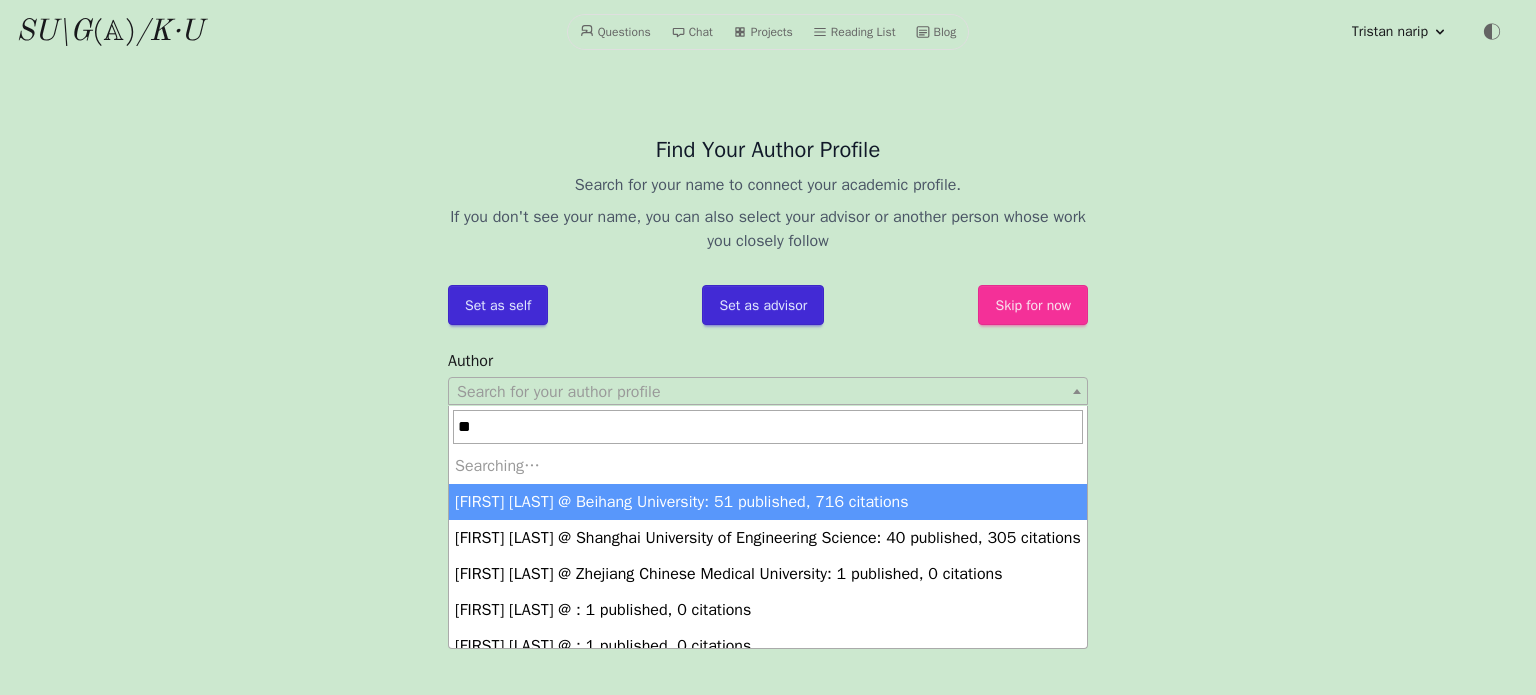 type on "*" 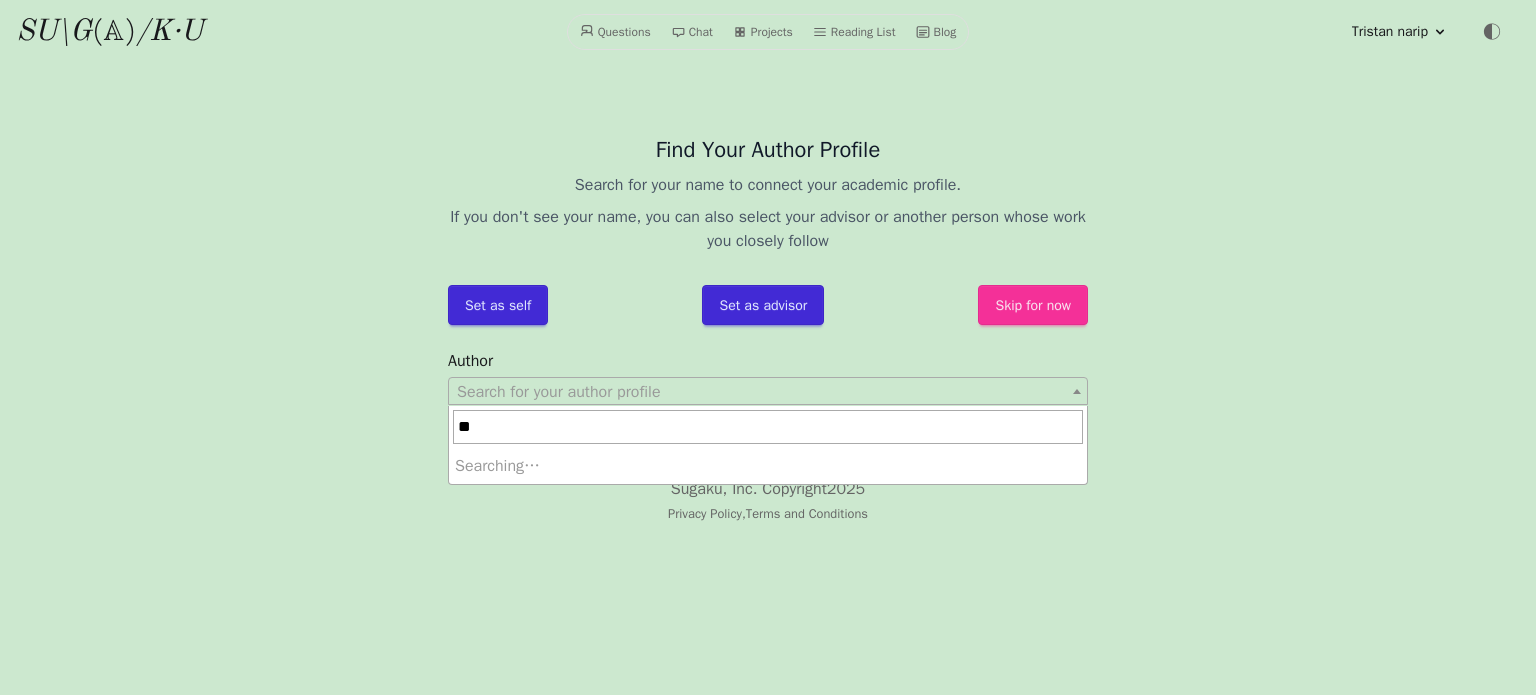 type on "*" 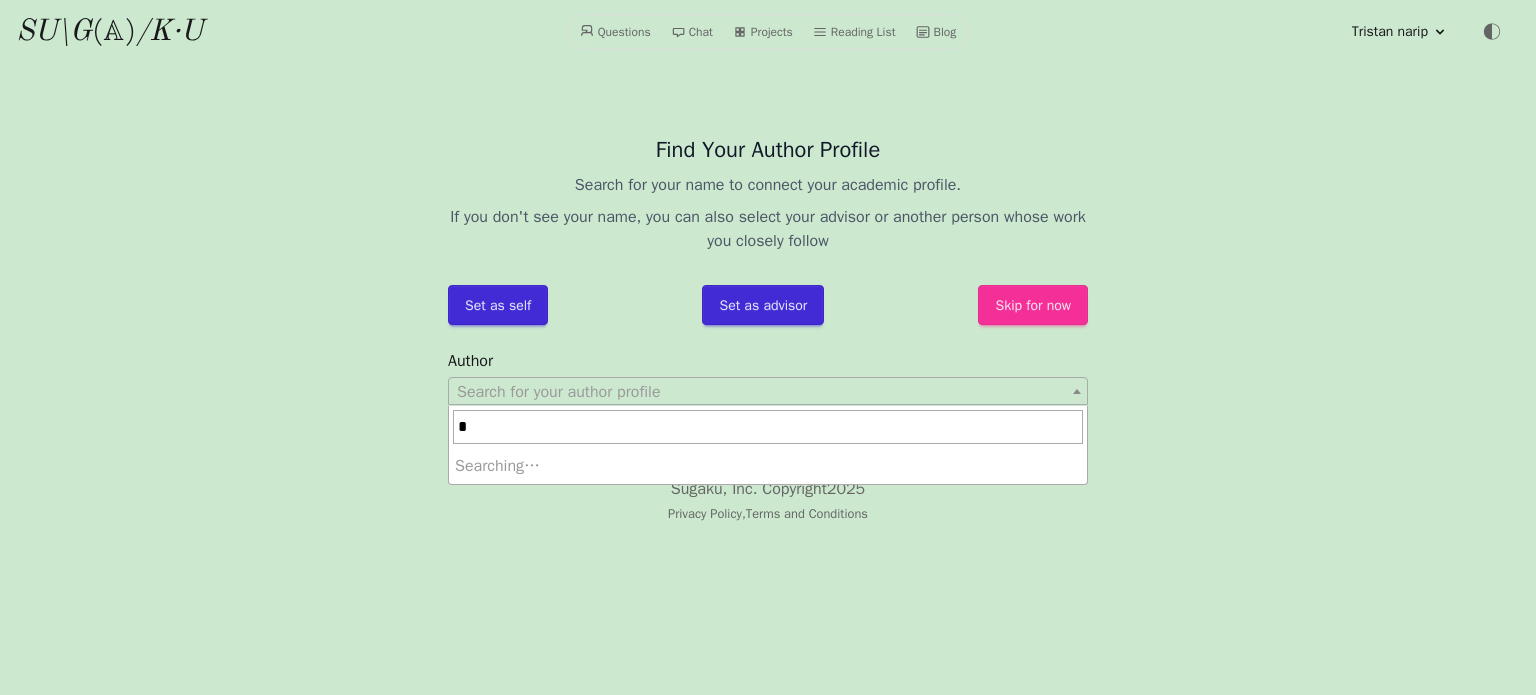 type 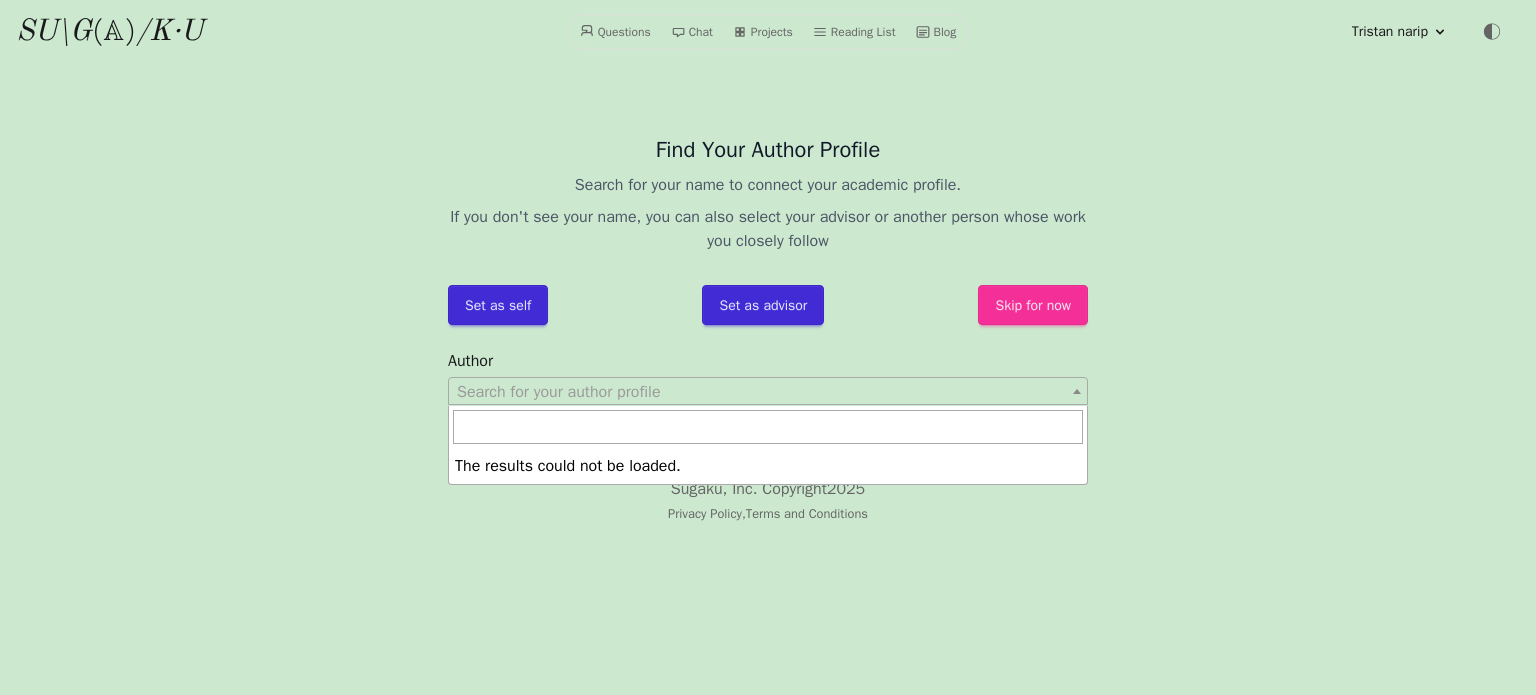 click on "Skip for now" at bounding box center (1033, 305) 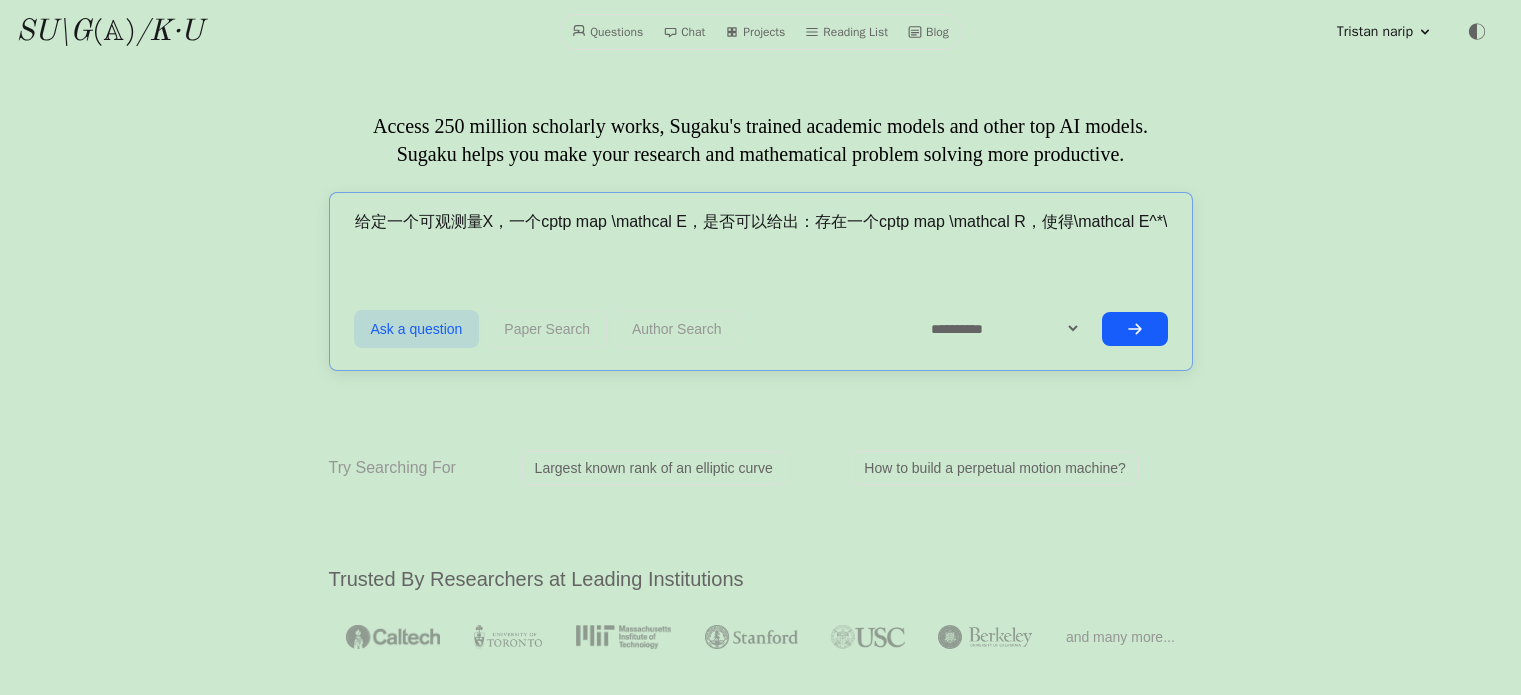 scroll, scrollTop: 0, scrollLeft: 0, axis: both 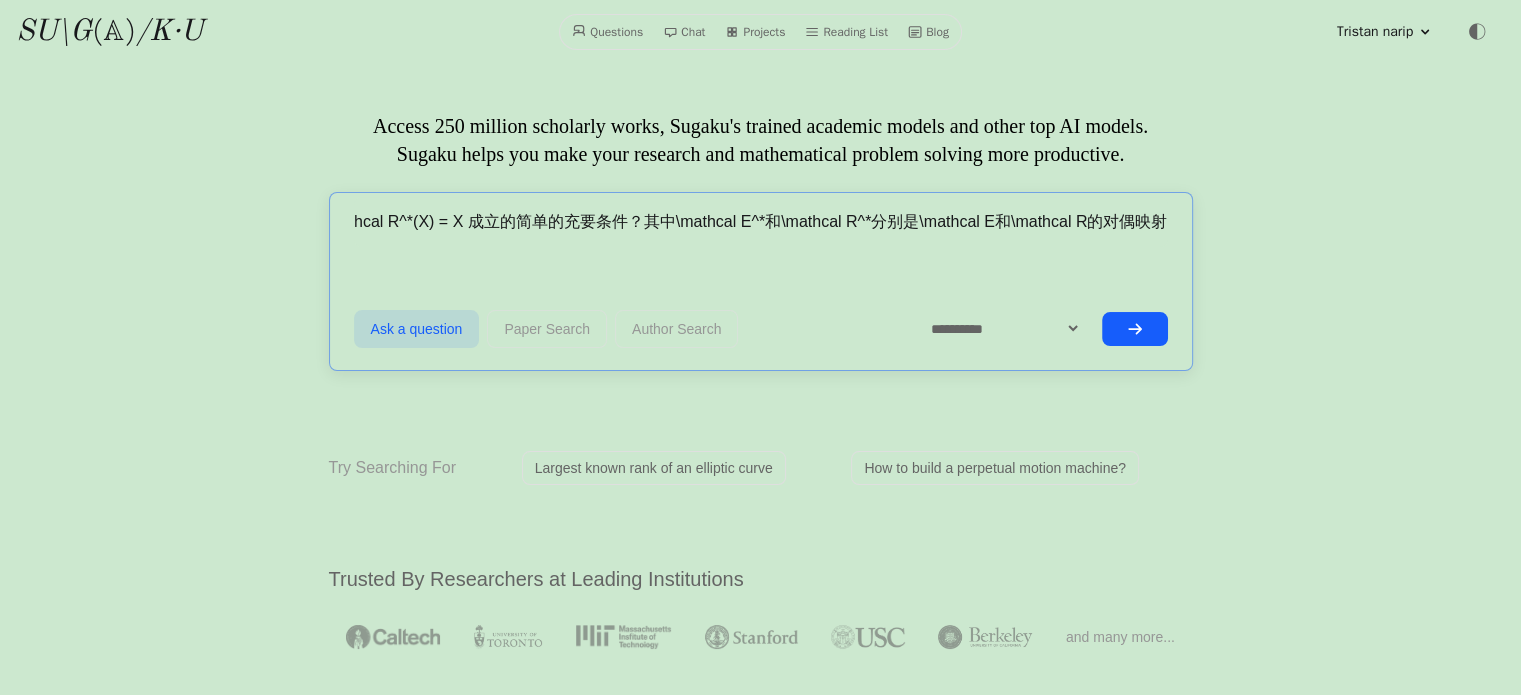 type on "给定一个可观测量X，一个cptp map \mathcal E，是否可以给出：存在一个cptp map \mathcal R，使得\mathcal E^*\circ \mathcal R^*(X) = X 成立的简单的充要条件？其中\mathcal E^*和\mathcal R^*分别是\mathcal E和\mathcal R的对偶映射" 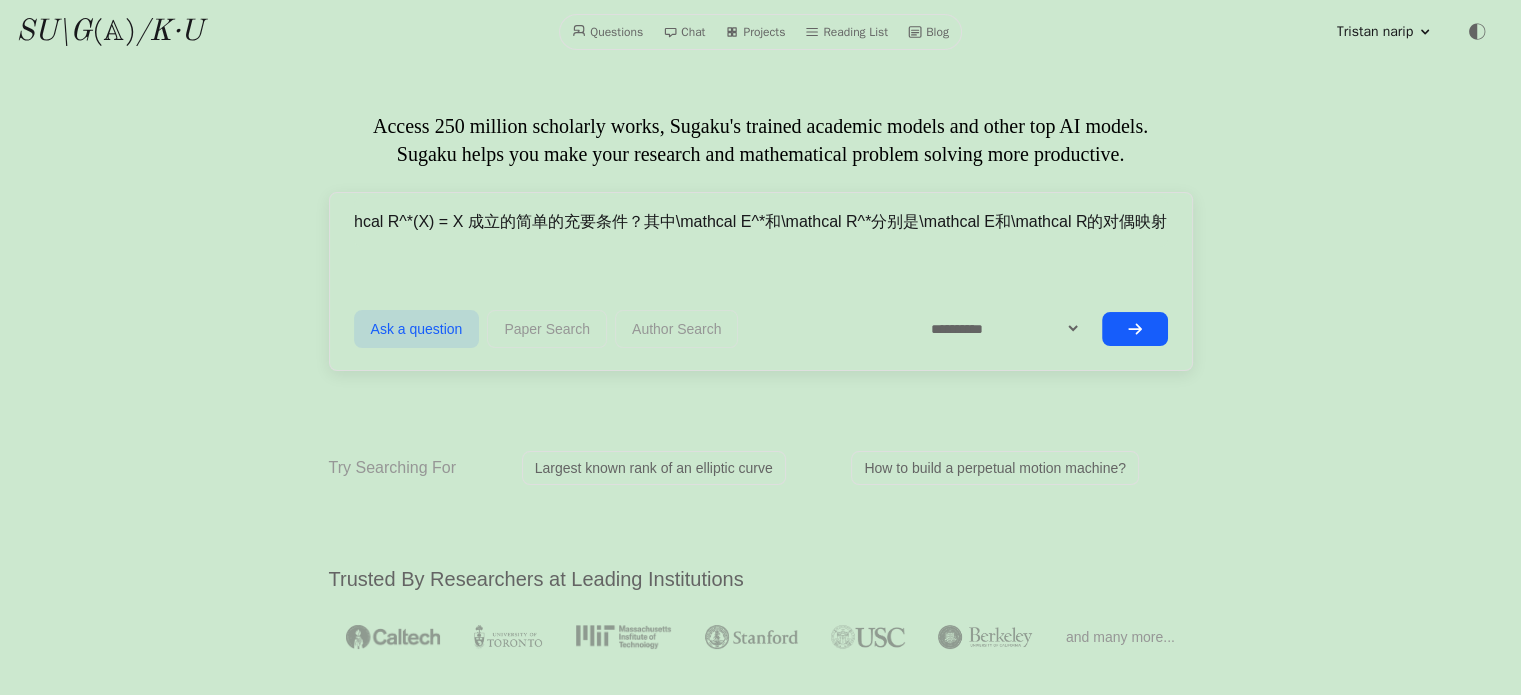 scroll, scrollTop: 0, scrollLeft: 0, axis: both 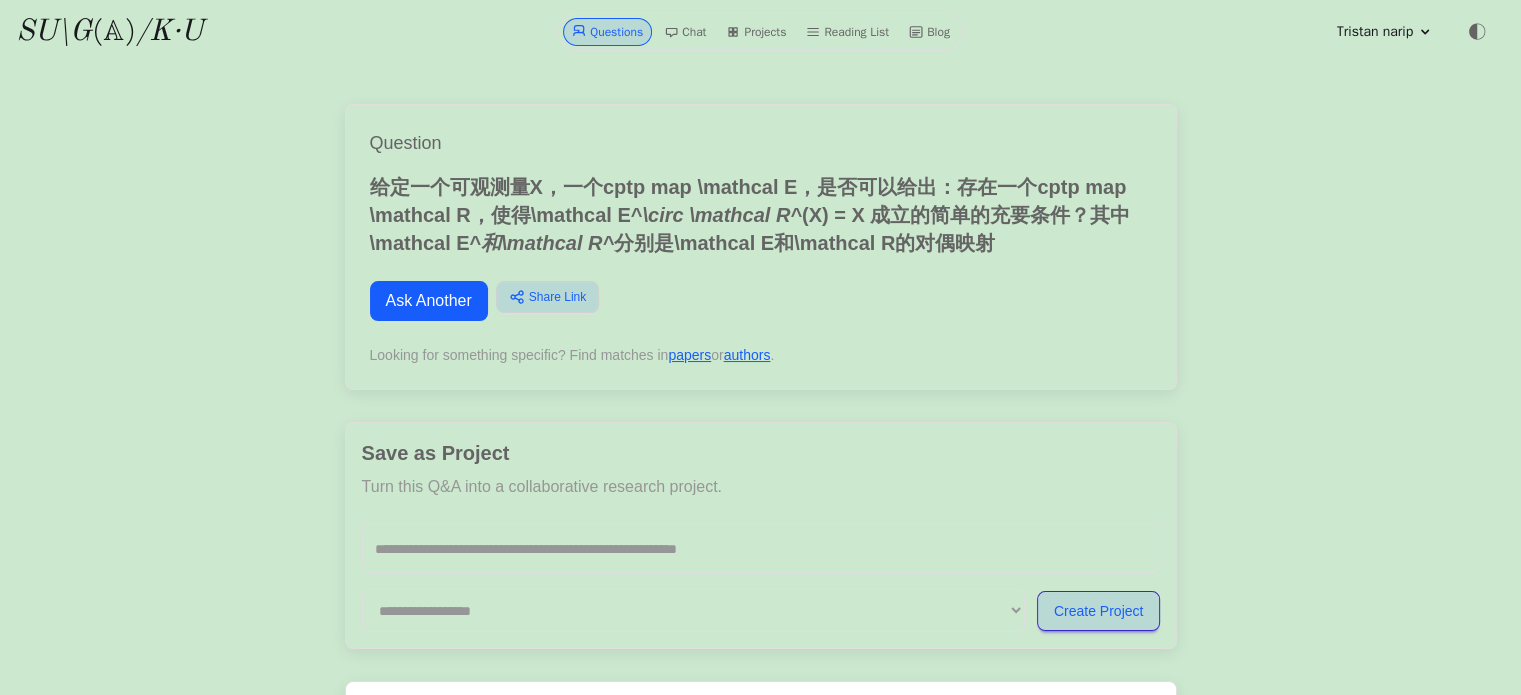 click on "/K·U" at bounding box center [169, 32] 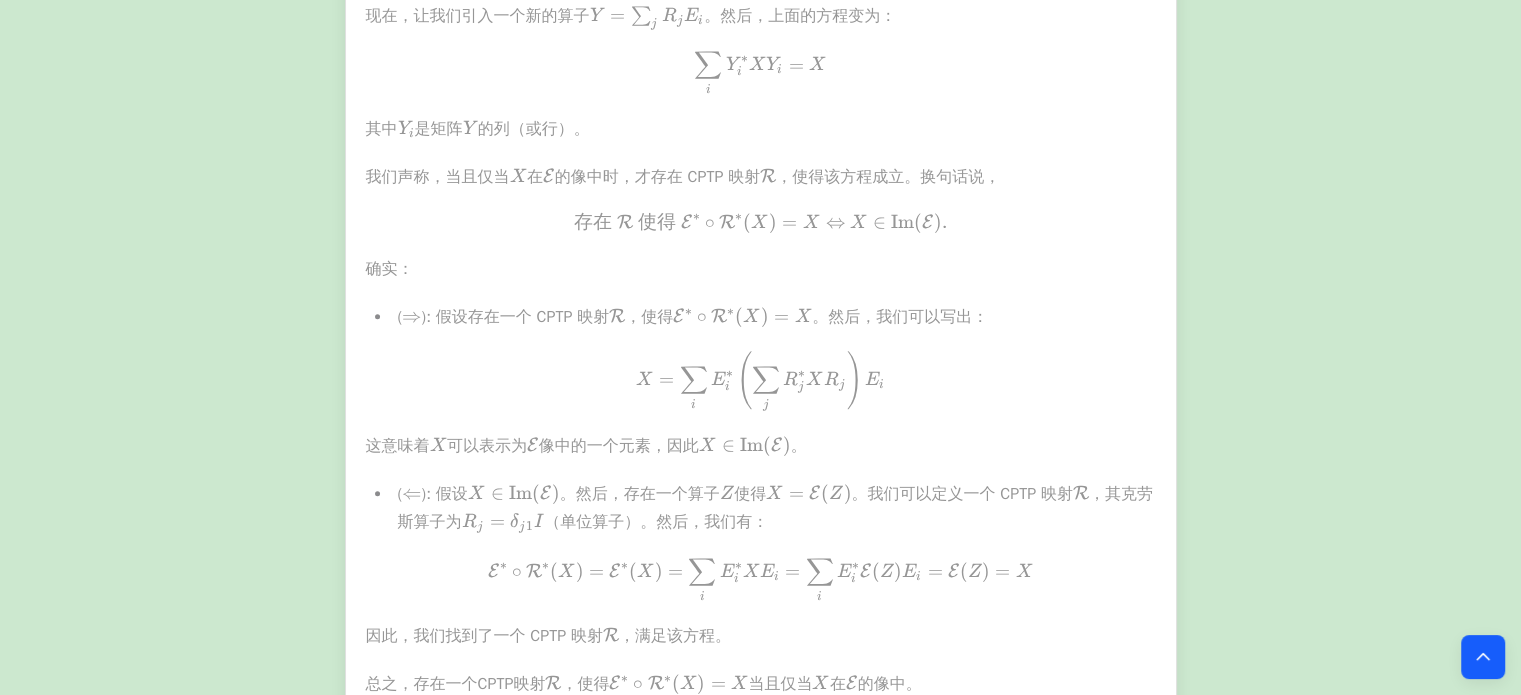 scroll, scrollTop: 10210, scrollLeft: 0, axis: vertical 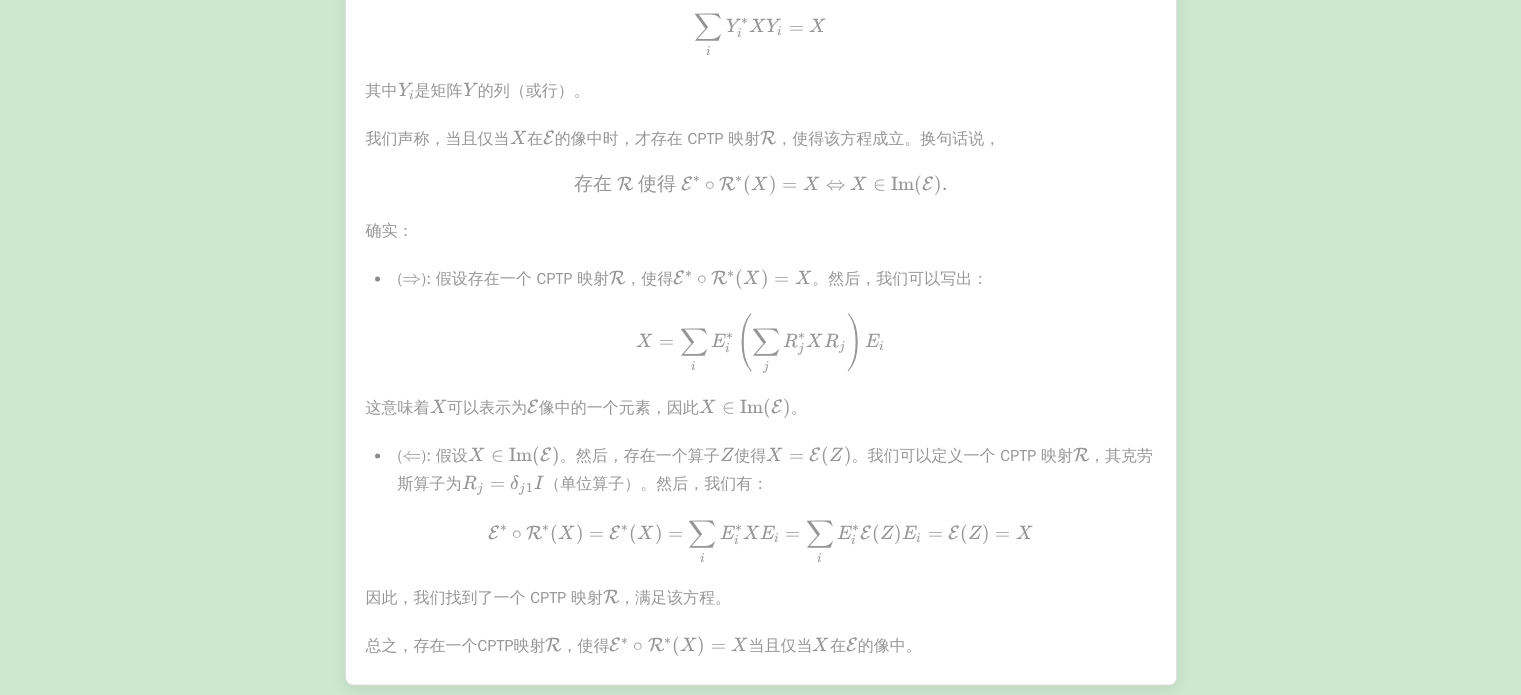 click on "( ⇒ \Rightarrow ⇒ ): 假设存在一个 CPTP 映射  R \mathcal{R} R ，使得  E ∗ ∘ R ∗ ( X ) = X \mathcal{E}^* \circ \mathcal{R}^*(X) = X E ∗ ∘ R ∗ ( X ) = X 。然后，我们可以写出：" at bounding box center (774, 279) 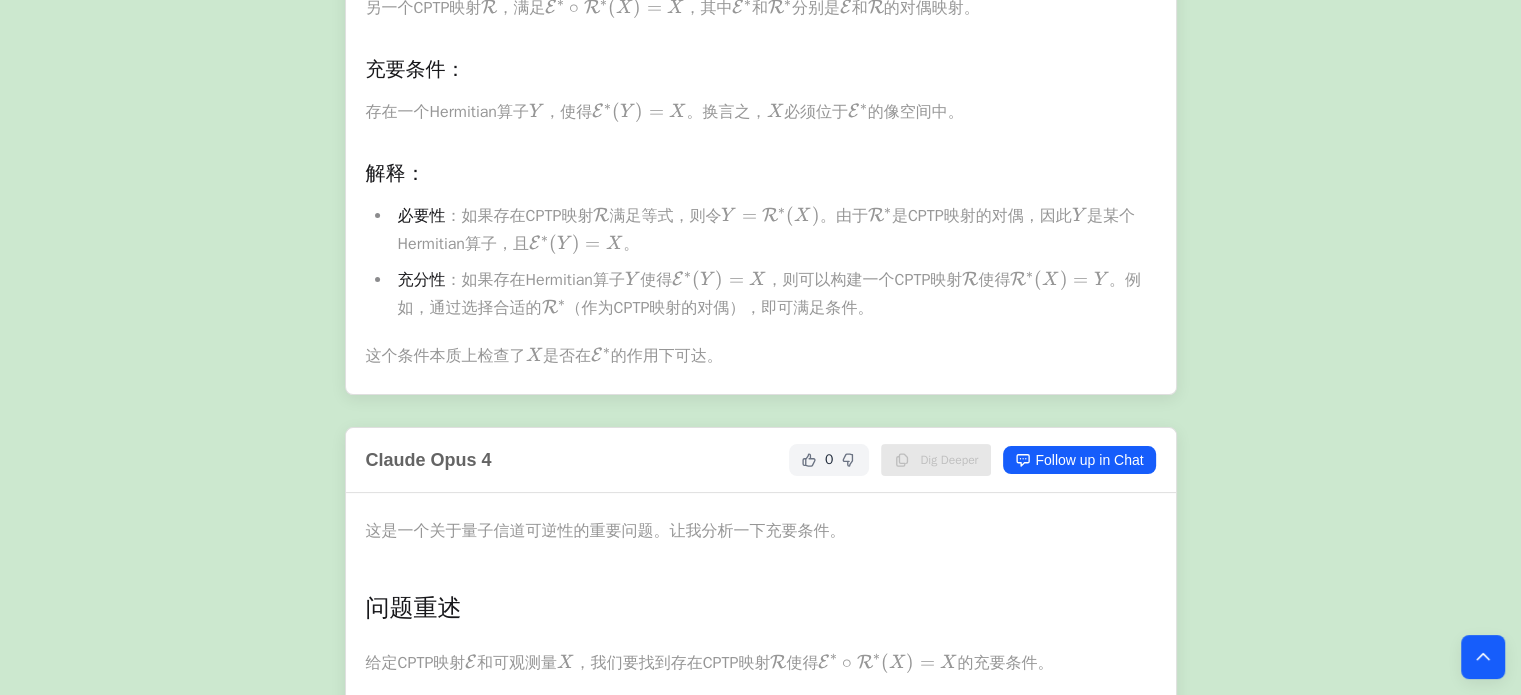 scroll, scrollTop: 8266, scrollLeft: 0, axis: vertical 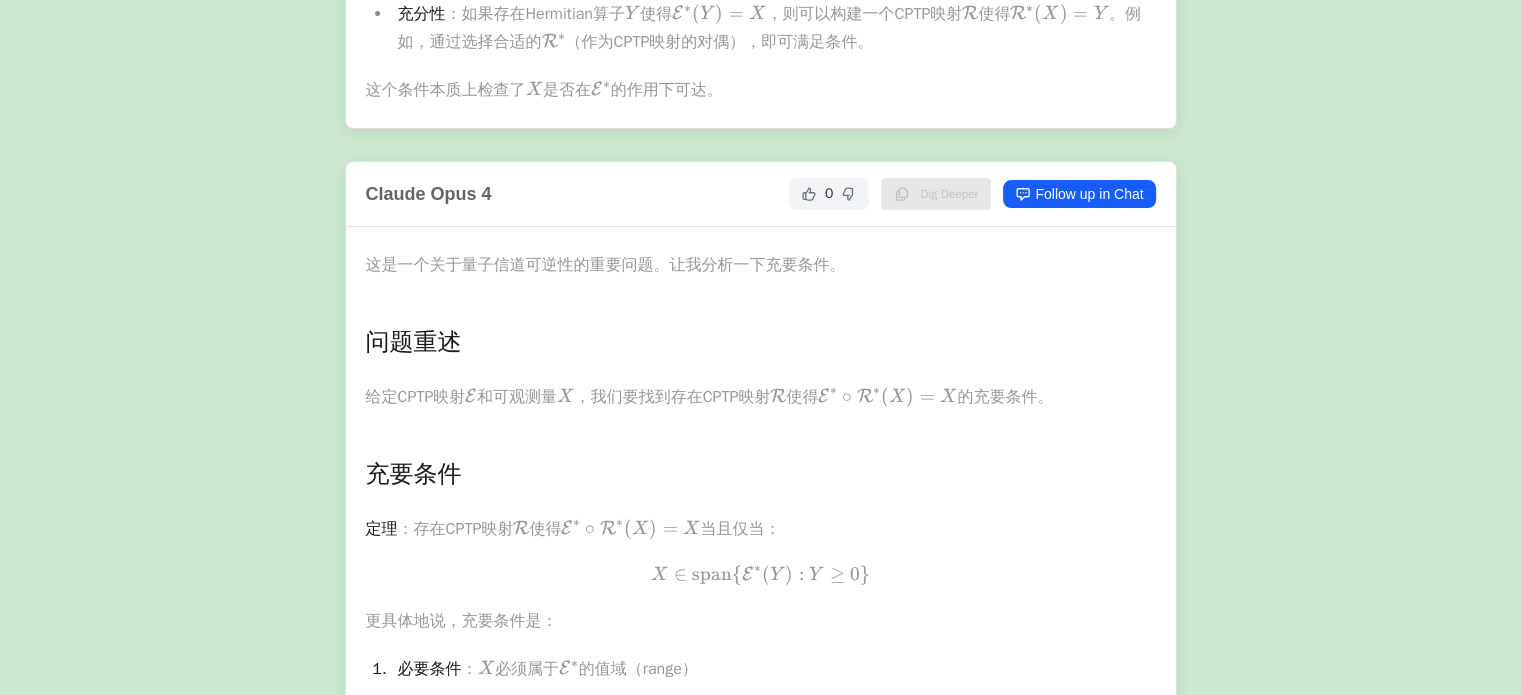 drag, startPoint x: 548, startPoint y: 260, endPoint x: 816, endPoint y: 258, distance: 268.00748 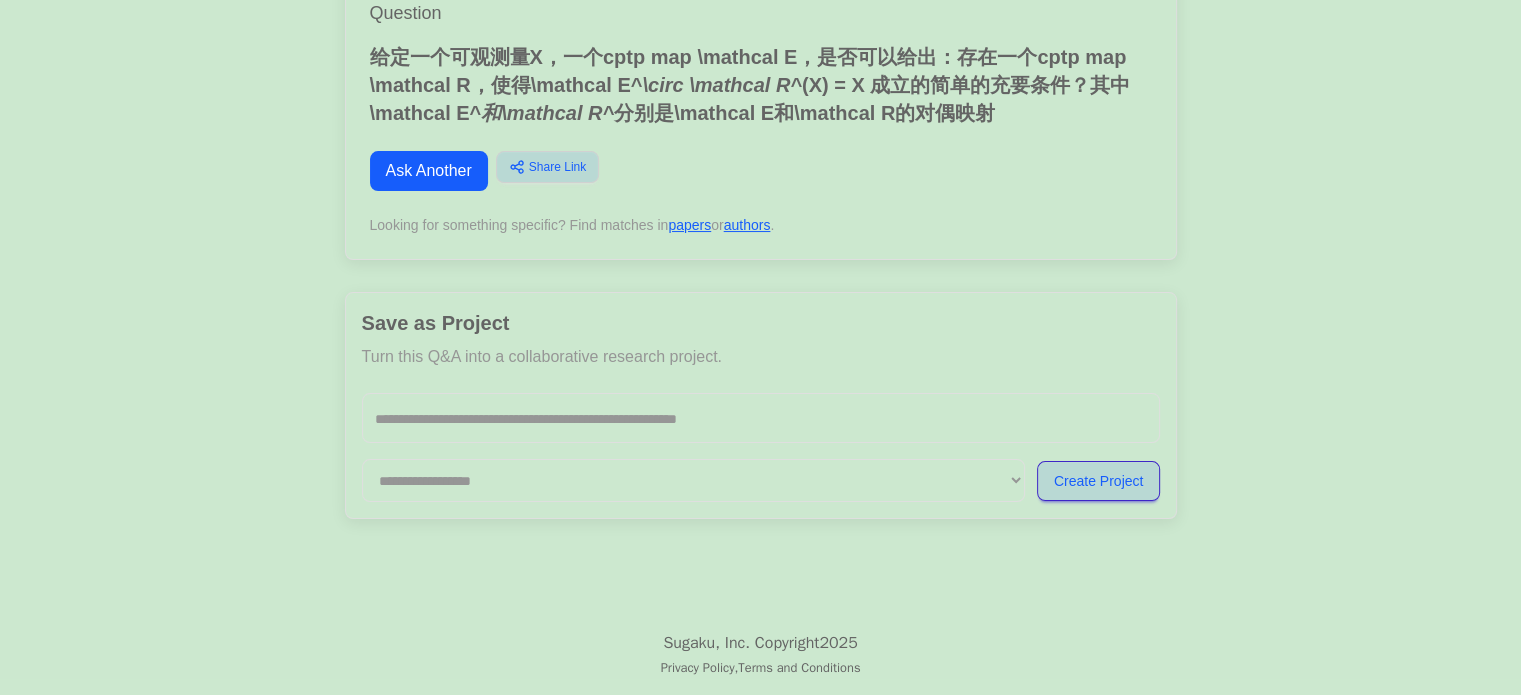 scroll, scrollTop: 8800, scrollLeft: 0, axis: vertical 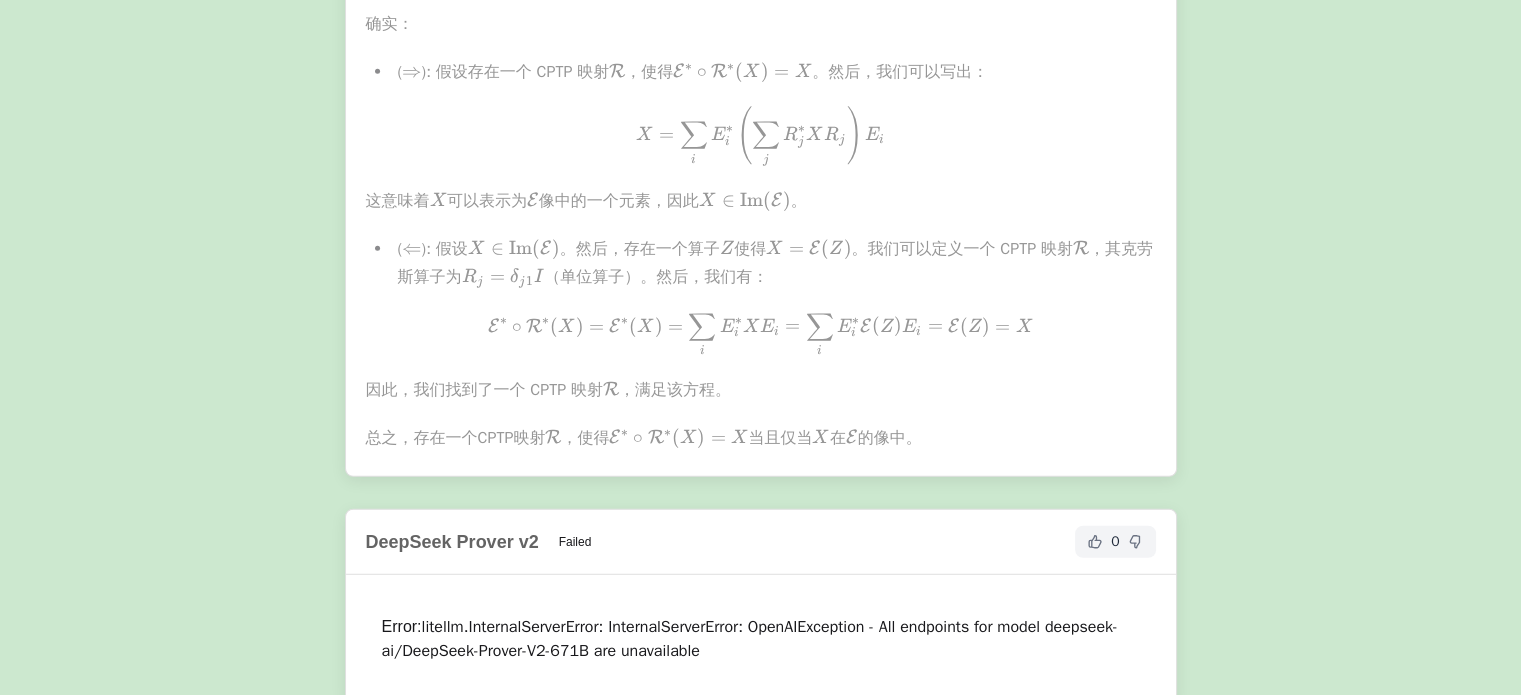 click on "其中  Y i Y_i Y i ​  是矩阵  Y Y Y  的列（或行）。" at bounding box center (761, -116) 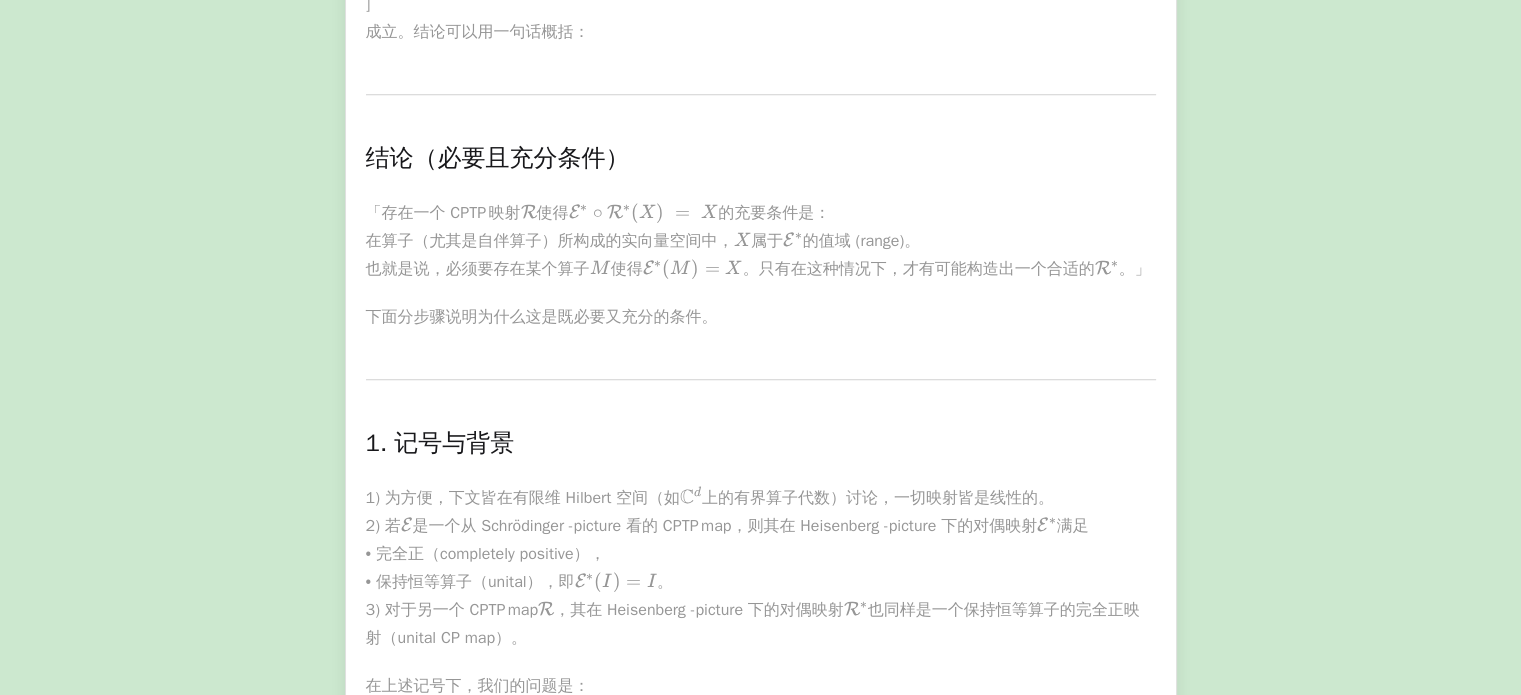 scroll, scrollTop: 57927, scrollLeft: 0, axis: vertical 